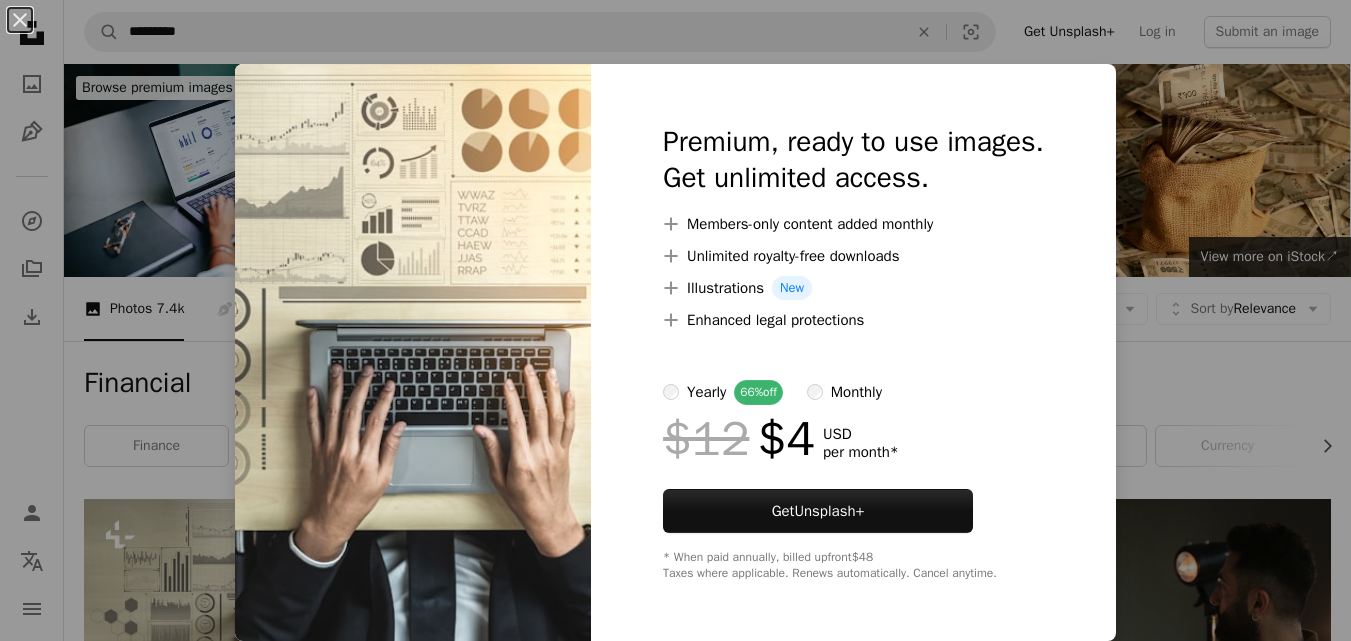 scroll, scrollTop: 480, scrollLeft: 0, axis: vertical 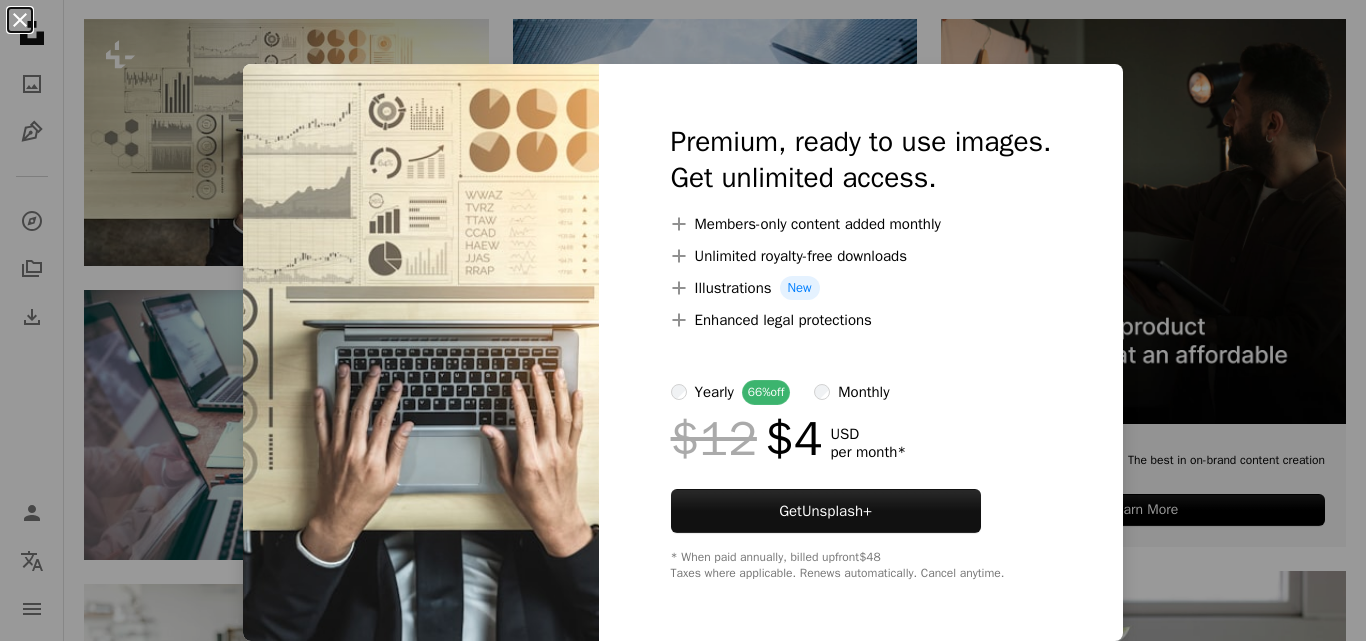 click on "An X shape" at bounding box center (20, 20) 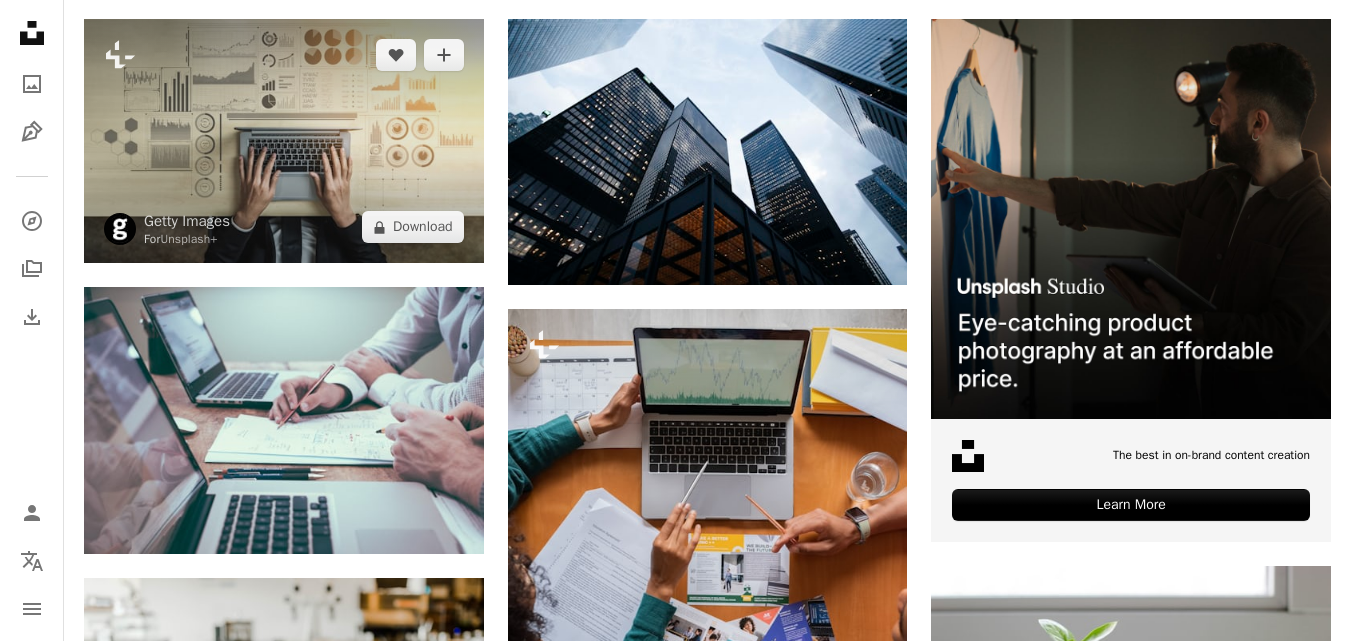 click at bounding box center (284, 141) 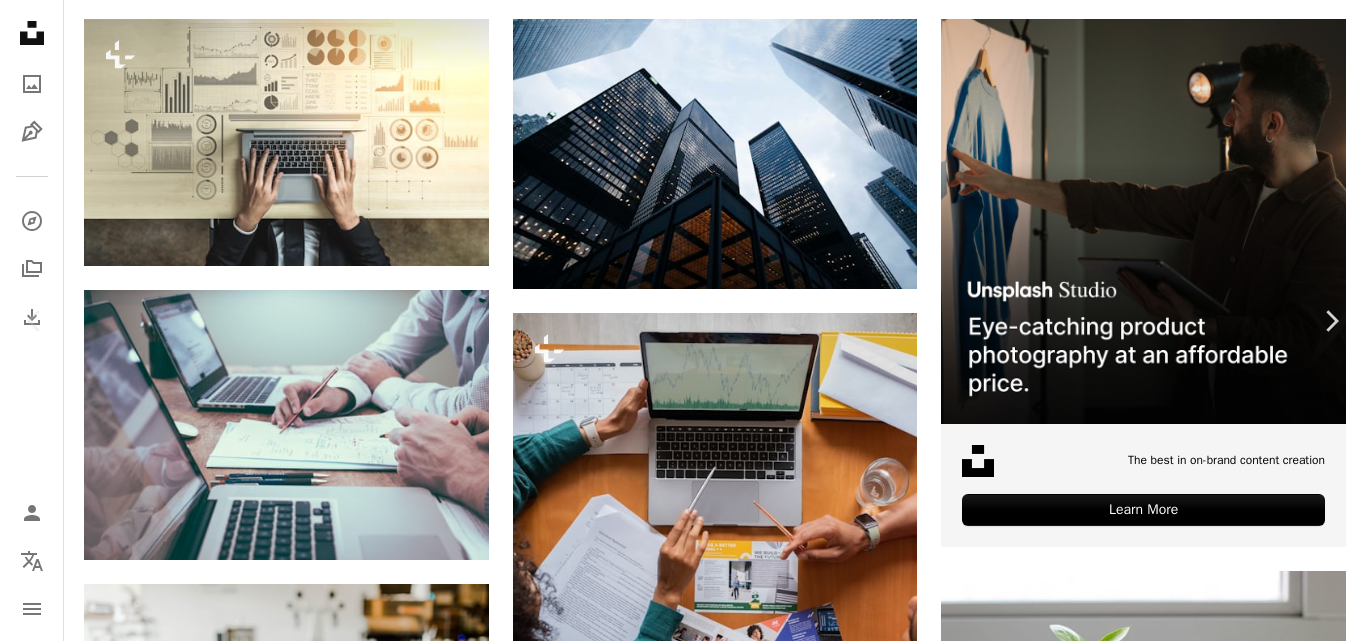 click on "A lock Download" at bounding box center (1209, 3843) 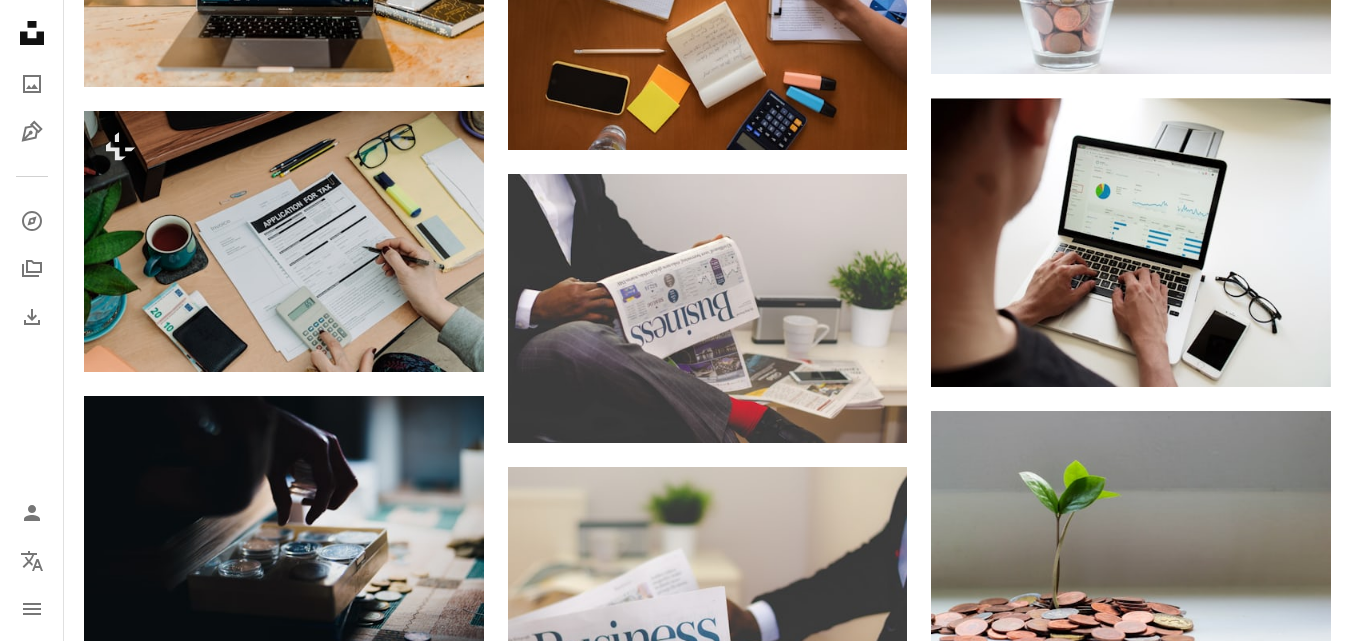 scroll, scrollTop: 1240, scrollLeft: 0, axis: vertical 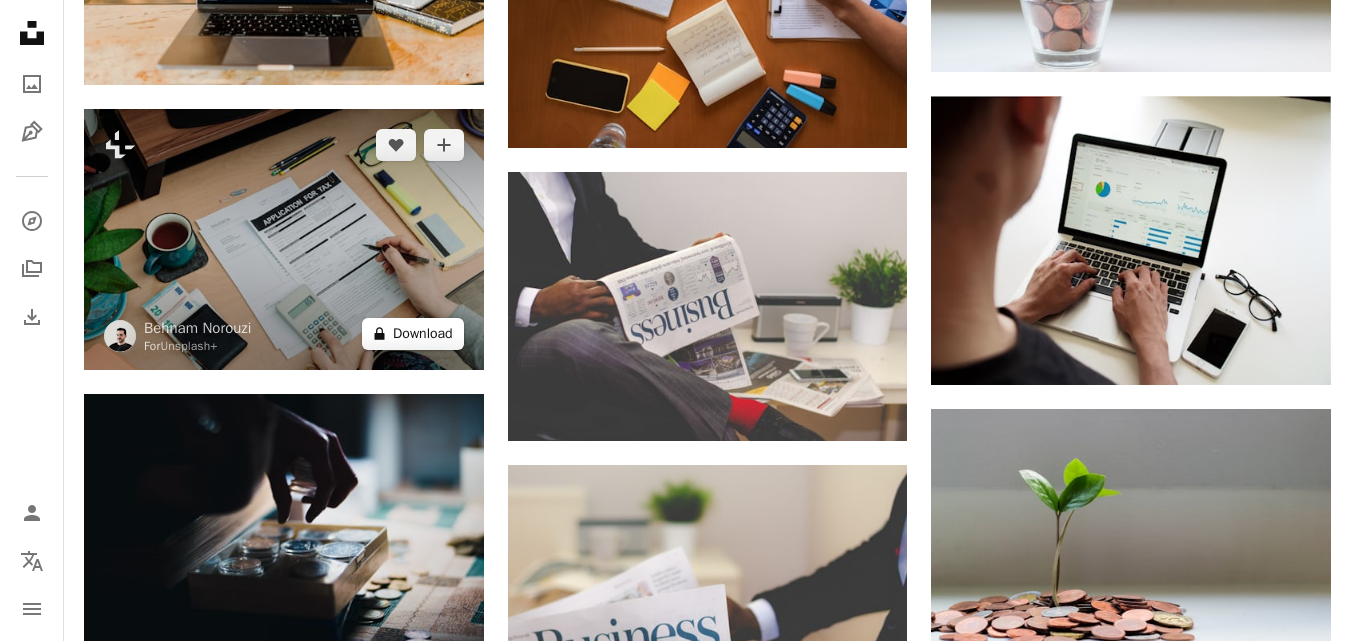 click on "A lock Download" at bounding box center [413, 334] 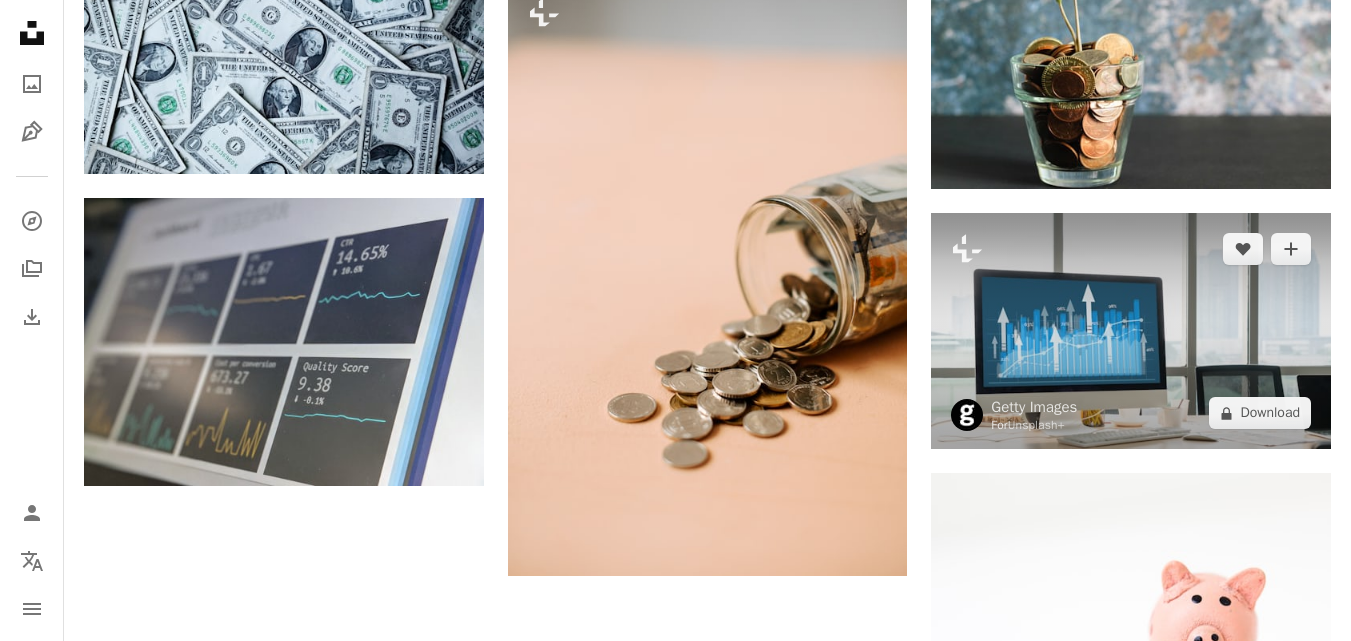 scroll, scrollTop: 1920, scrollLeft: 0, axis: vertical 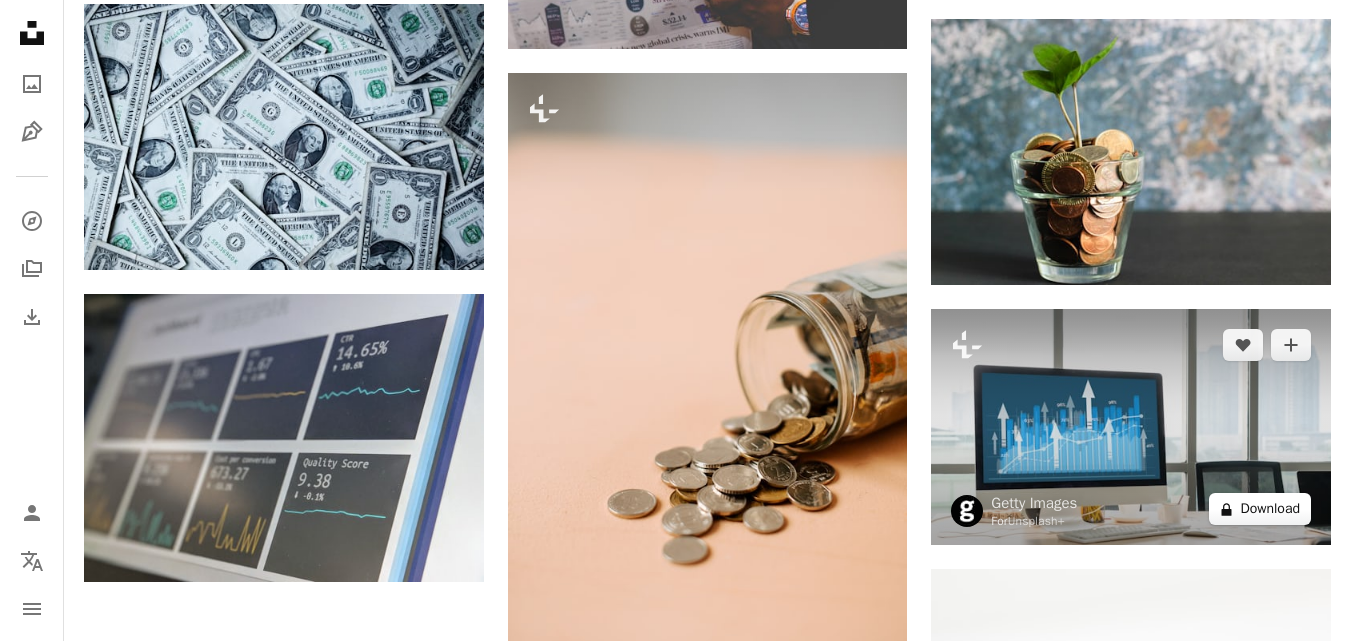click on "A lock Download" at bounding box center [1260, 509] 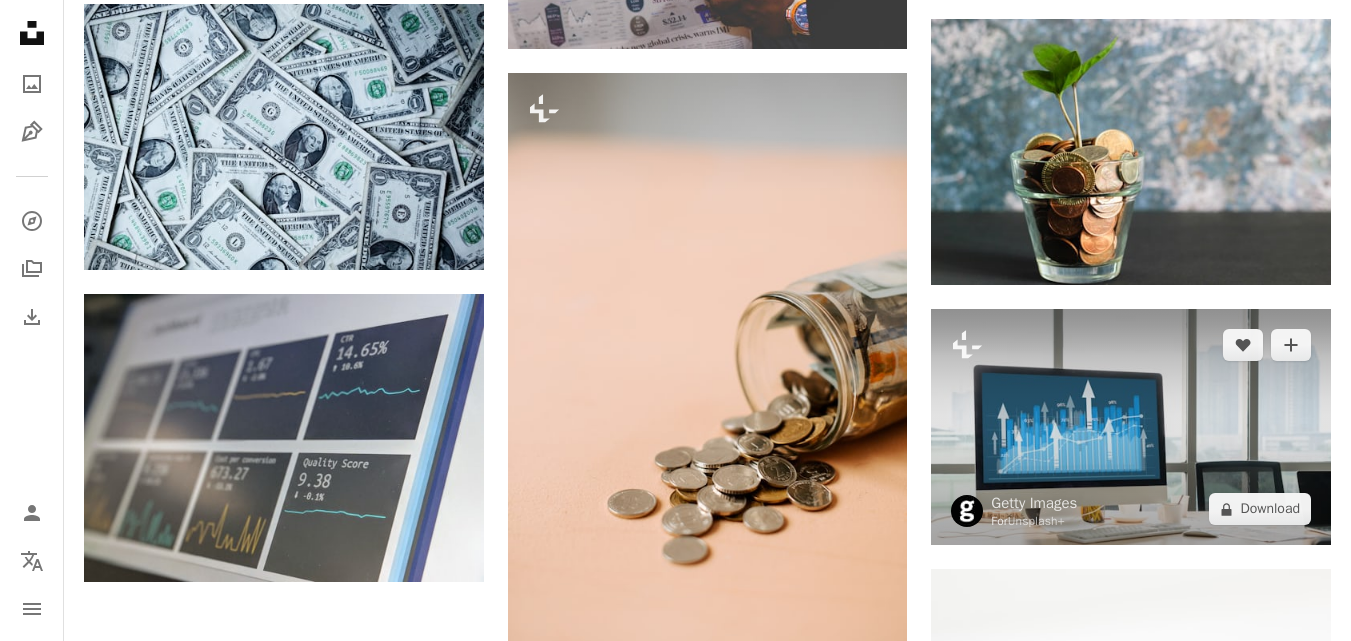 click at bounding box center (1131, 427) 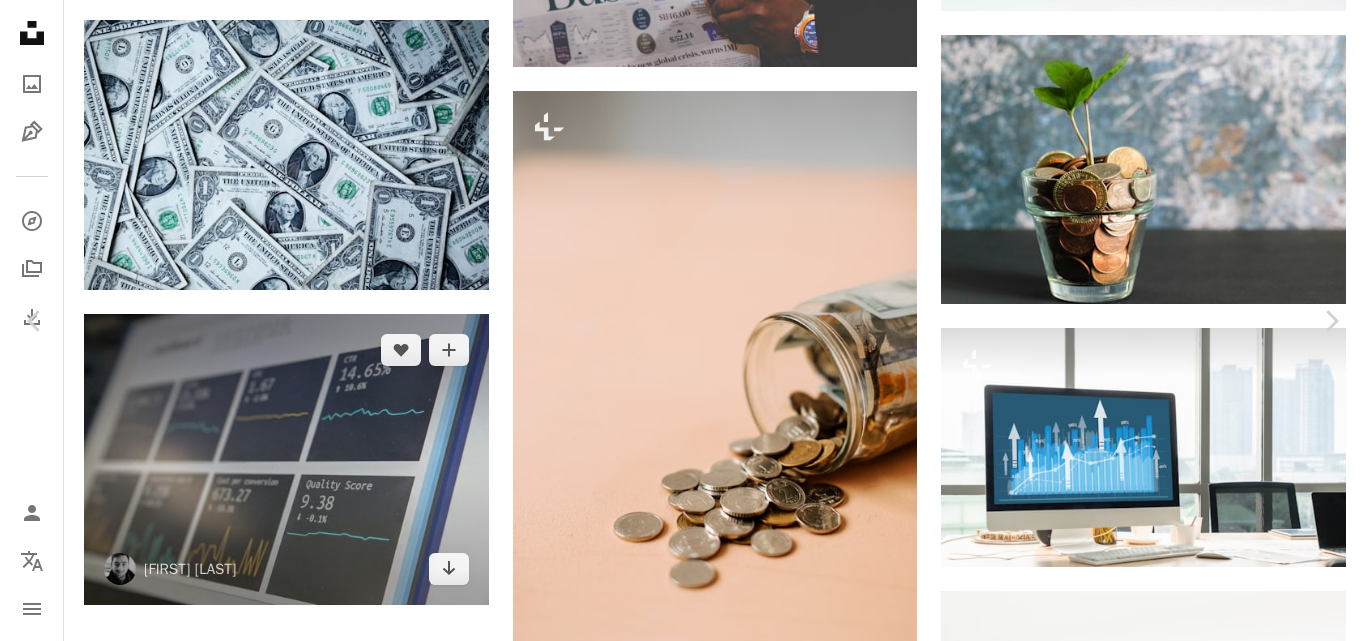 drag, startPoint x: 18, startPoint y: 18, endPoint x: 310, endPoint y: 363, distance: 451.9834 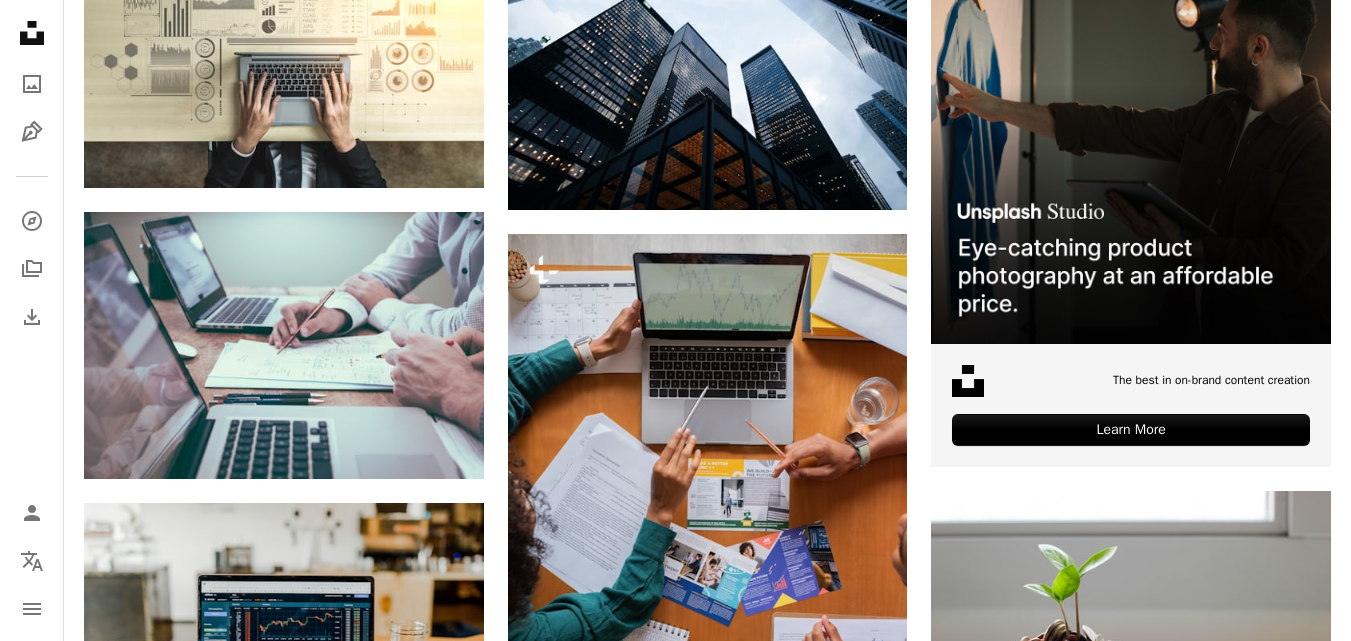 scroll, scrollTop: 480, scrollLeft: 0, axis: vertical 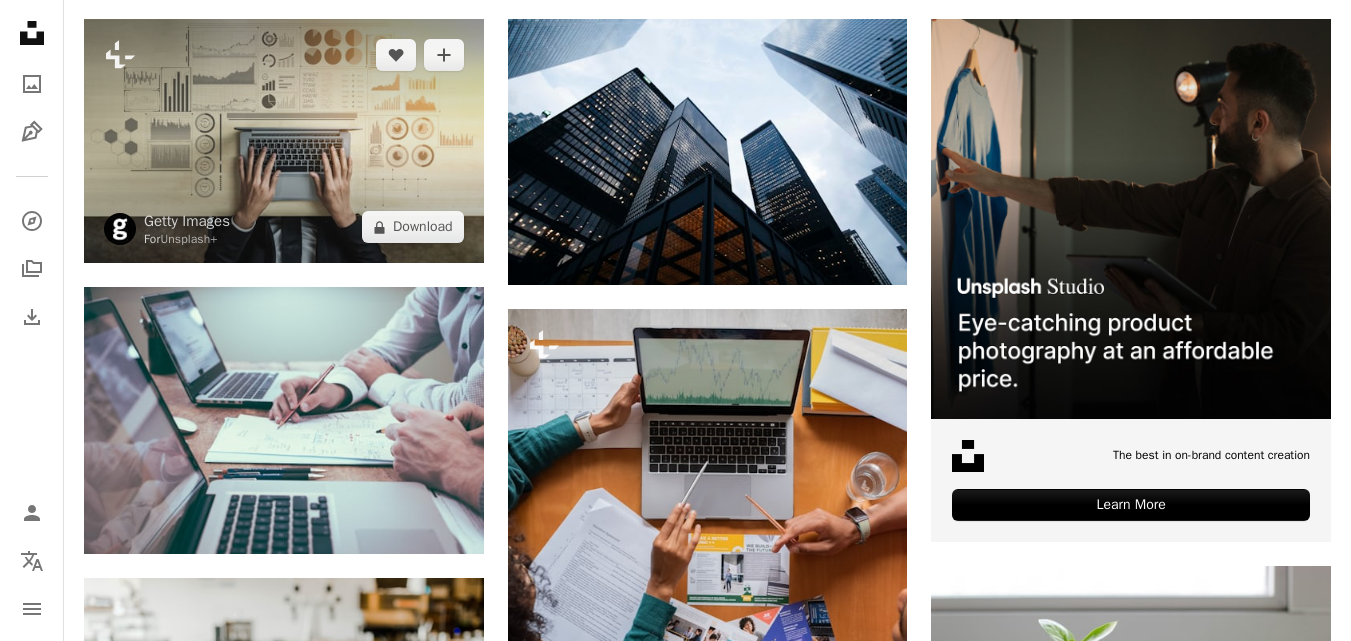 click at bounding box center [284, 141] 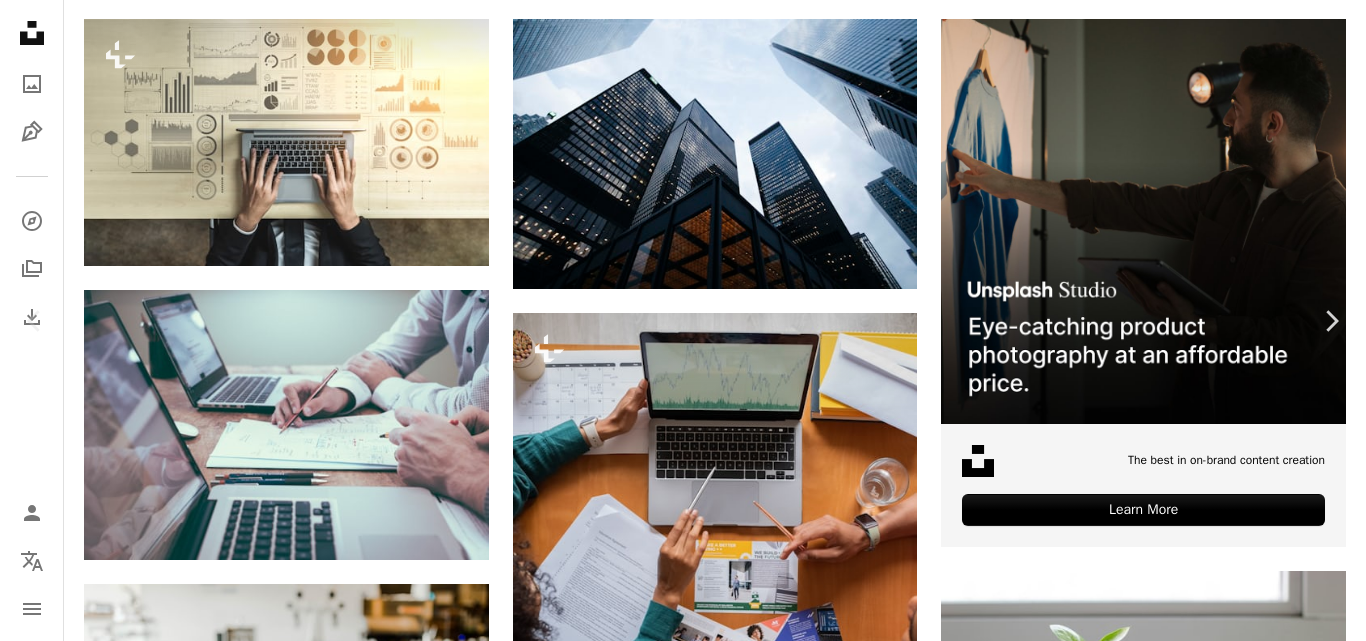 click on "An X shape" at bounding box center (20, 20) 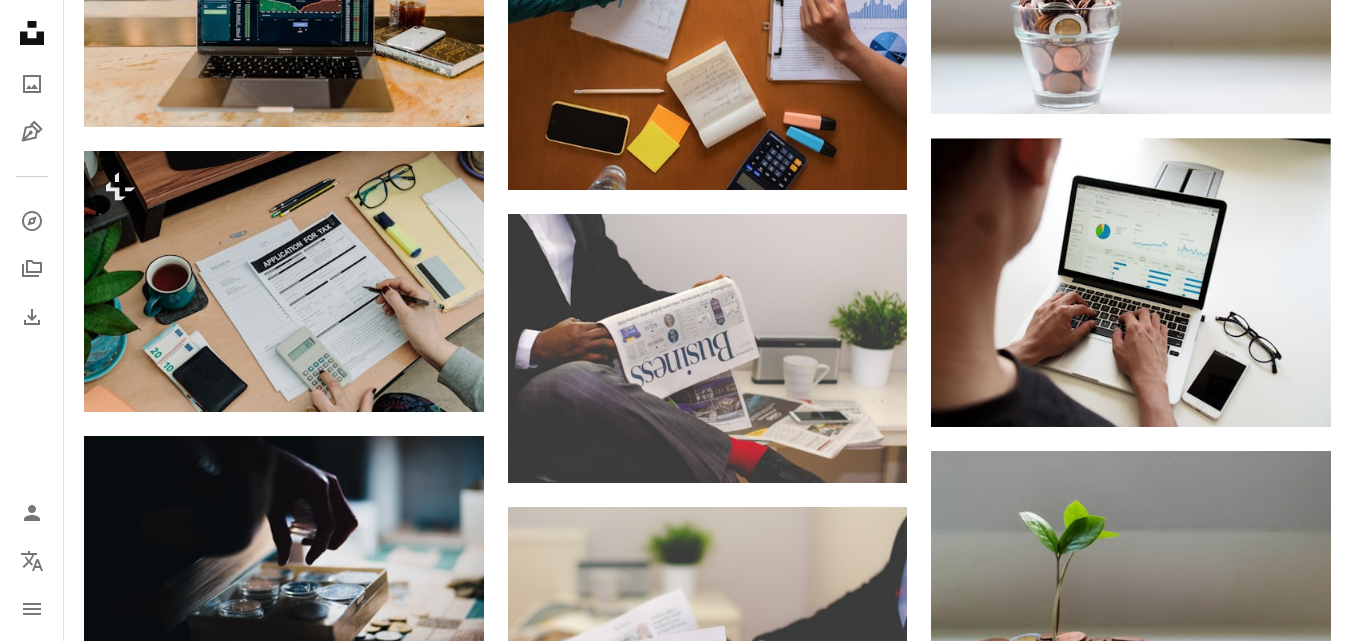 scroll, scrollTop: 1200, scrollLeft: 0, axis: vertical 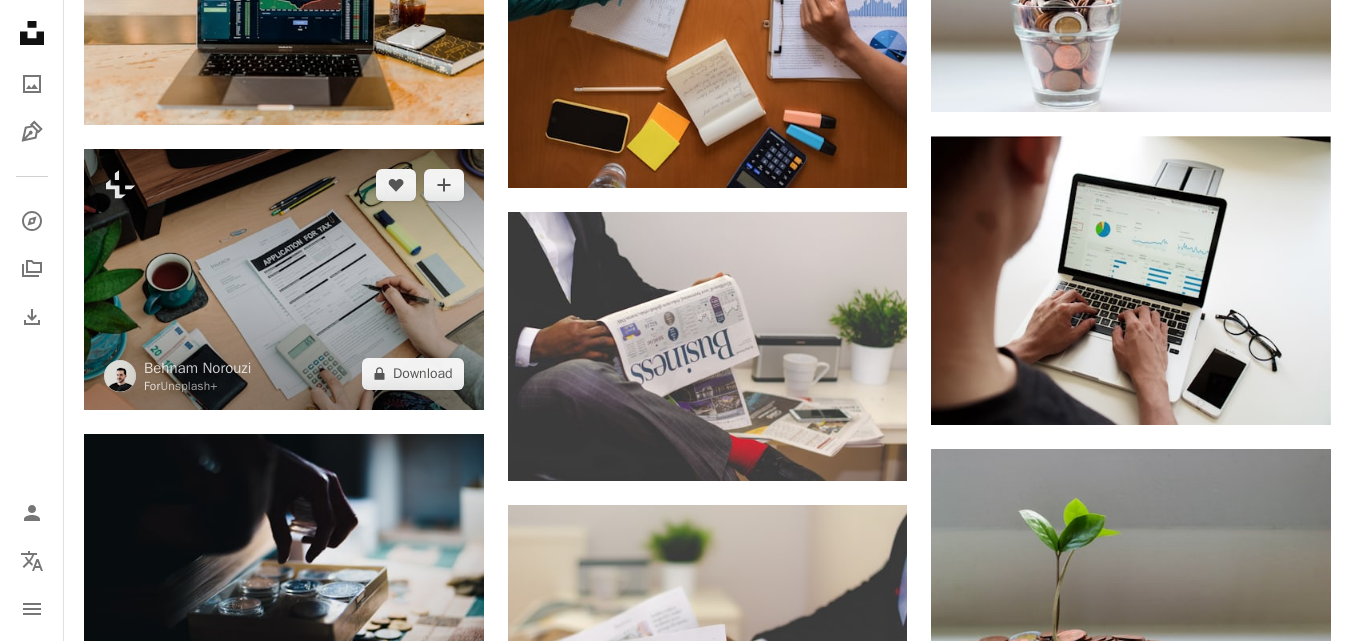click at bounding box center (284, 279) 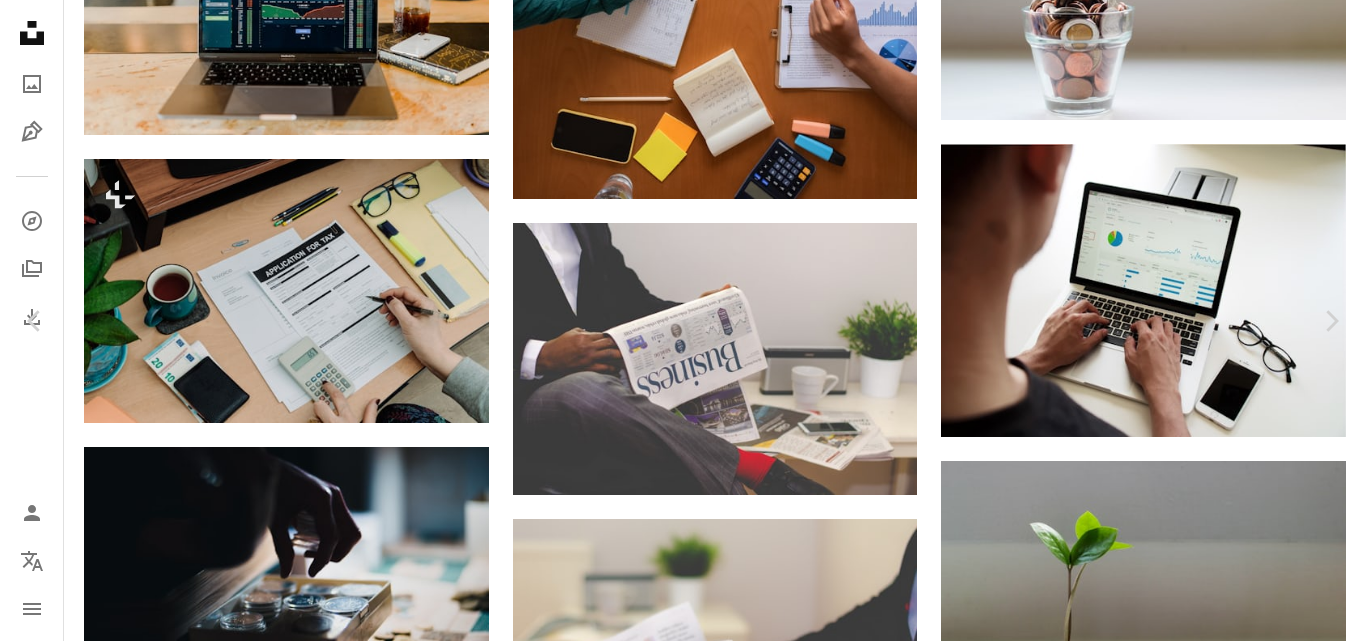 click on "An X shape" at bounding box center (20, 20) 